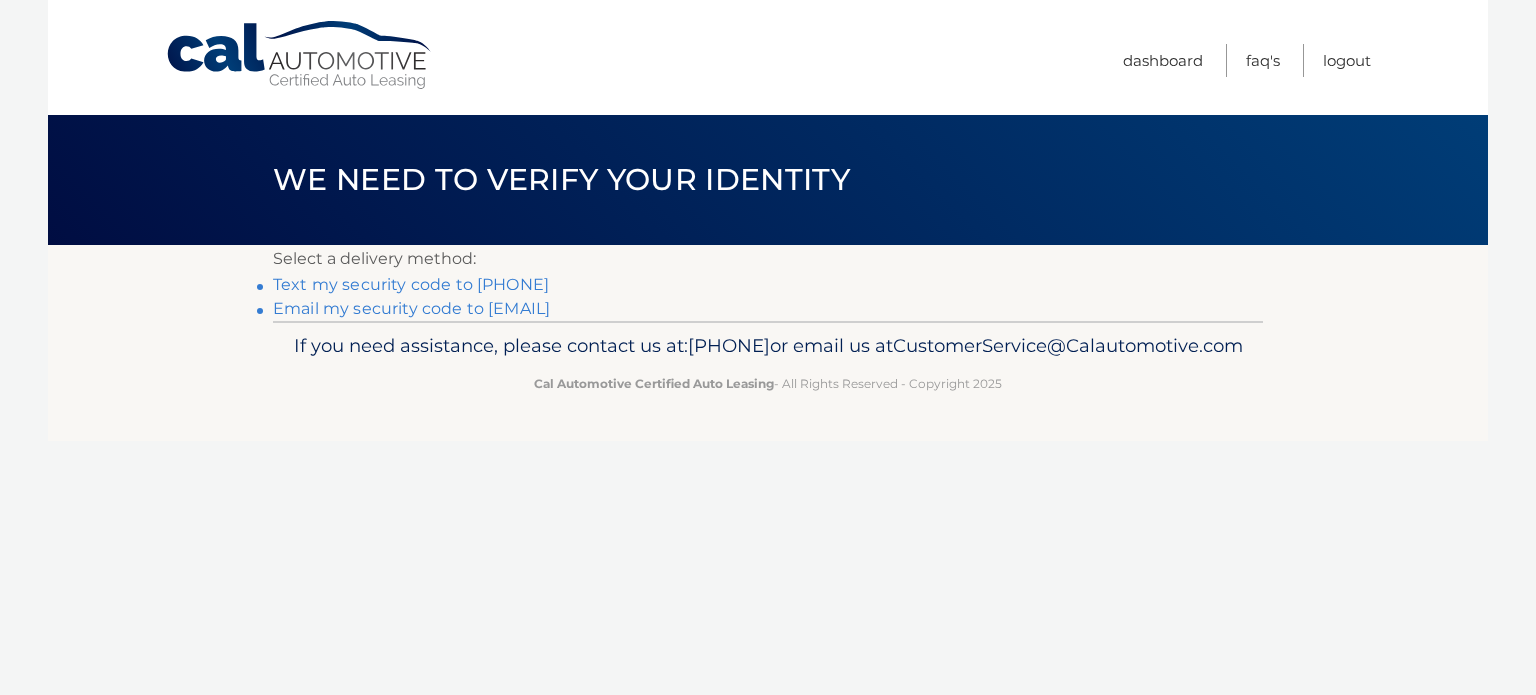 scroll, scrollTop: 0, scrollLeft: 0, axis: both 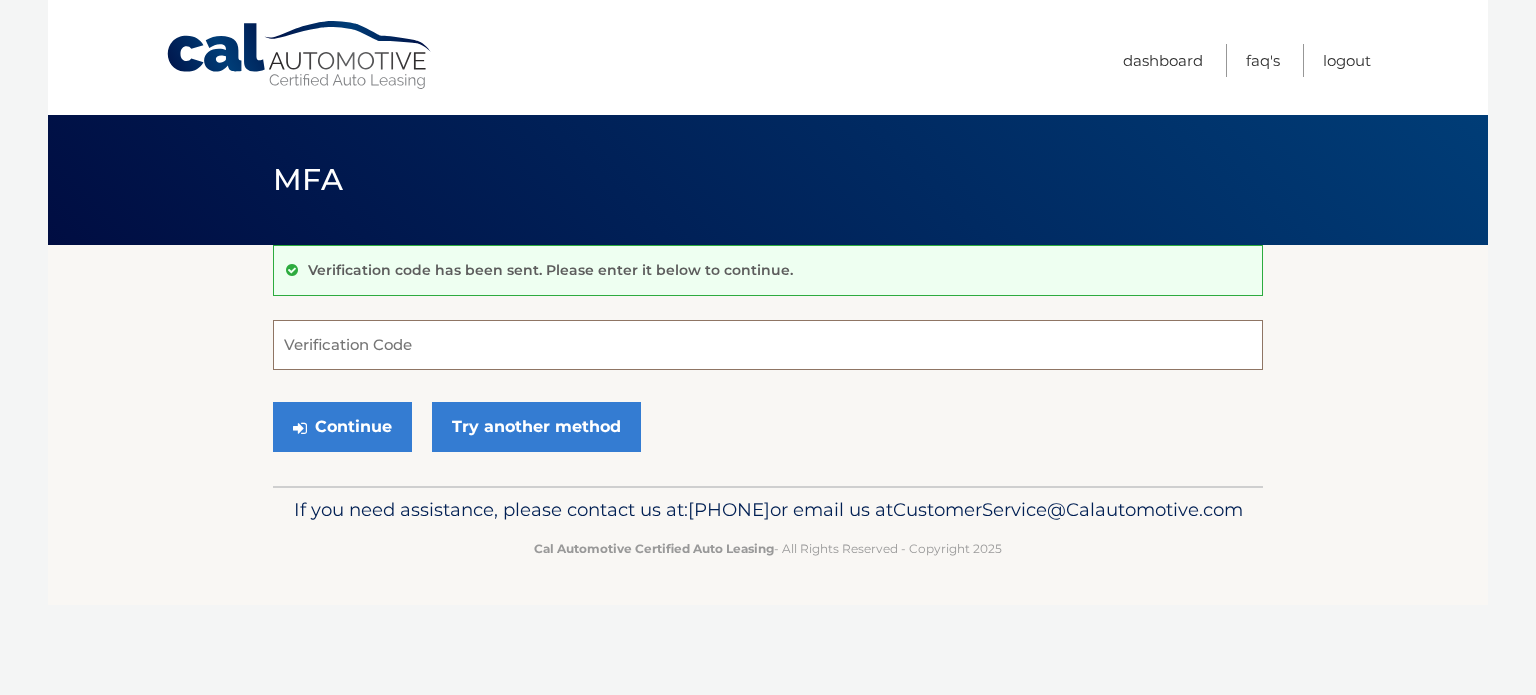 click on "Verification Code" at bounding box center [768, 345] 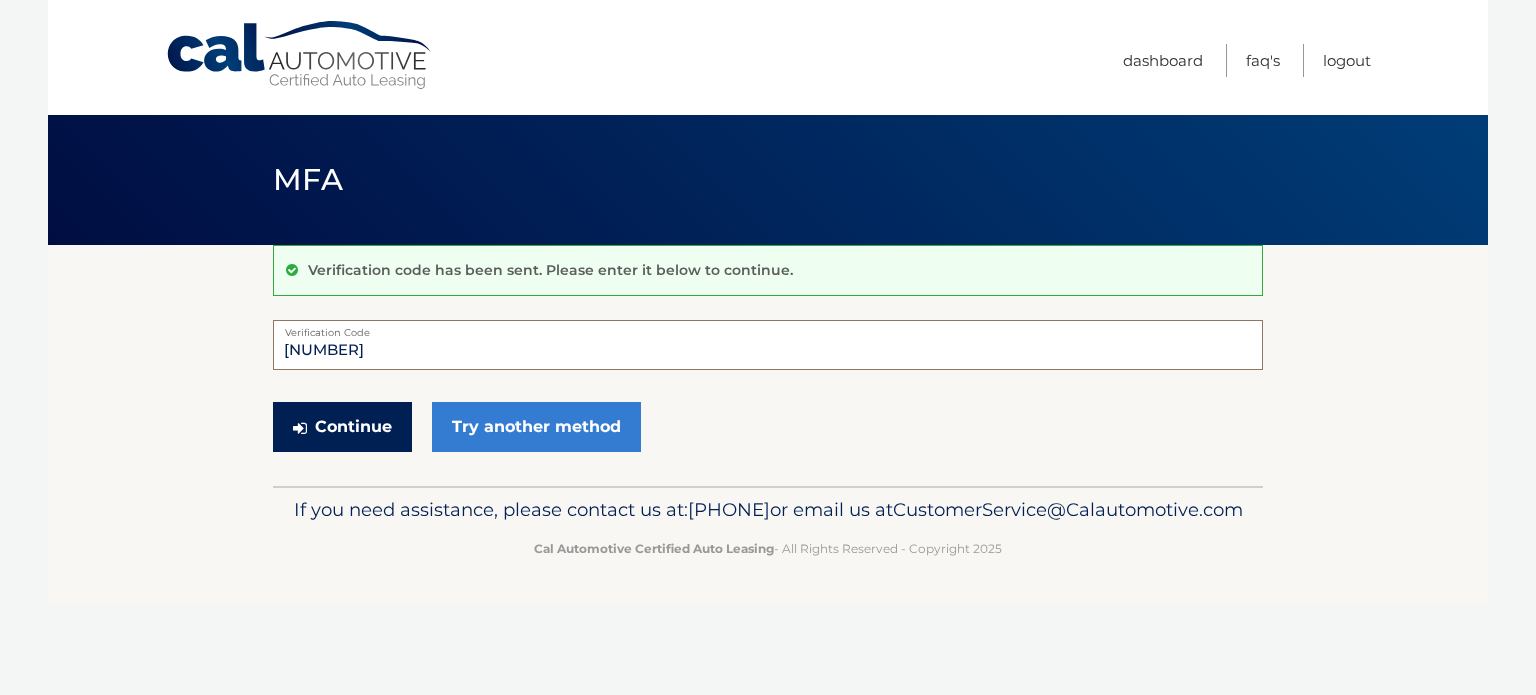 type on "154872" 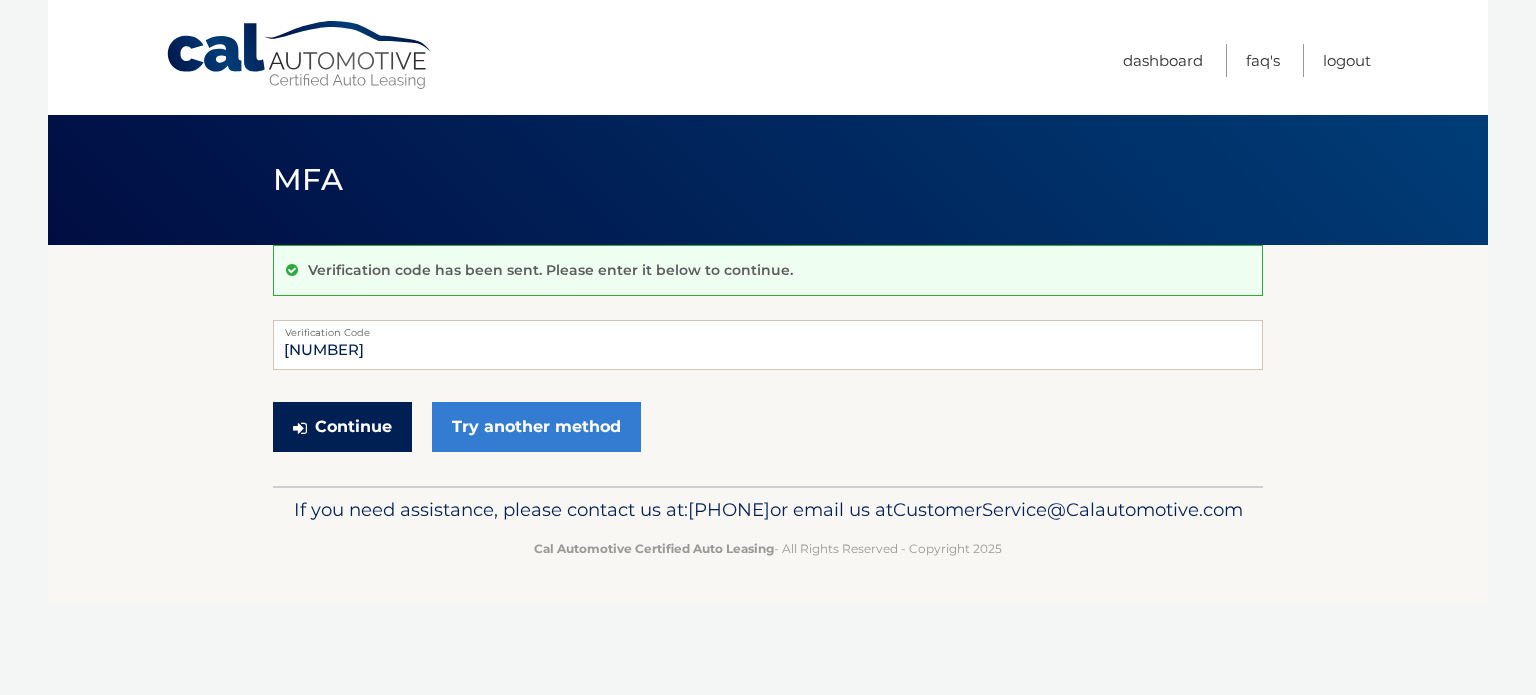 click on "Continue" at bounding box center [342, 427] 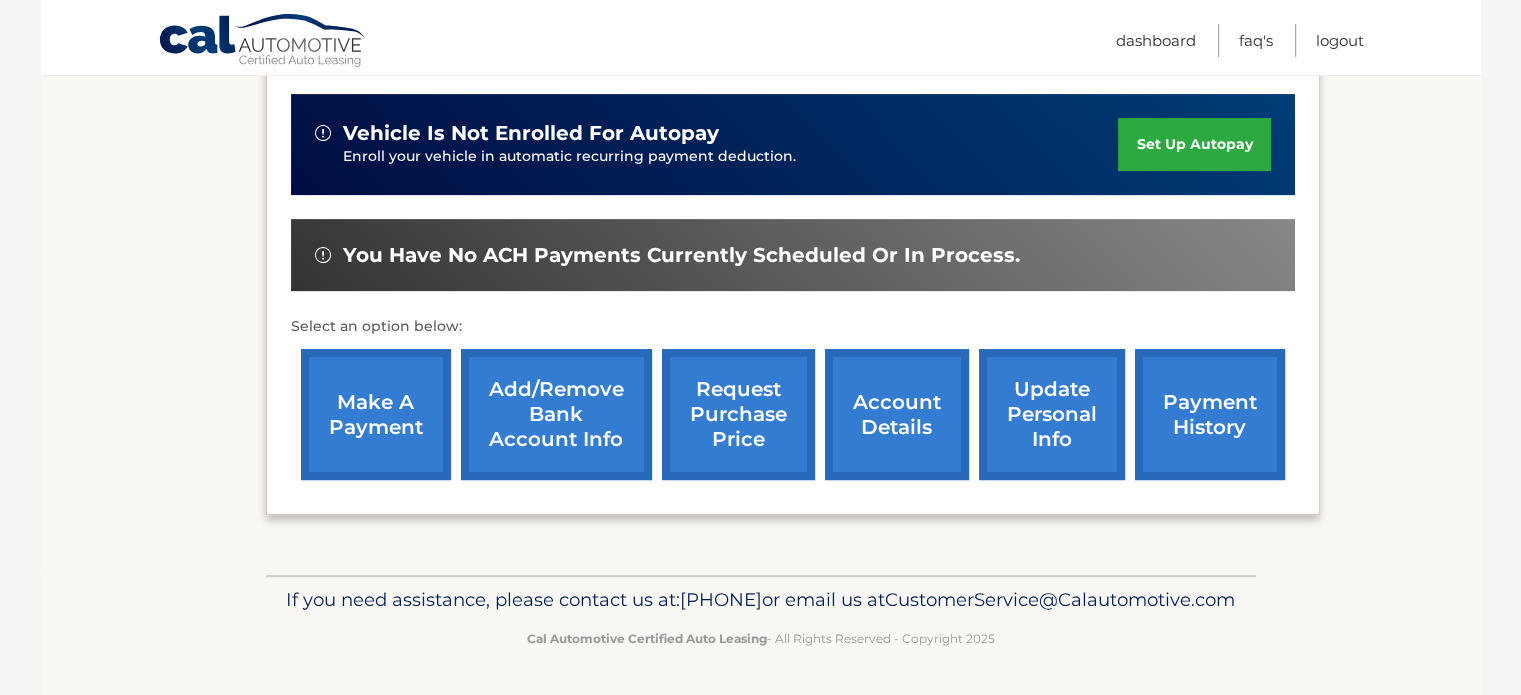 scroll, scrollTop: 661, scrollLeft: 0, axis: vertical 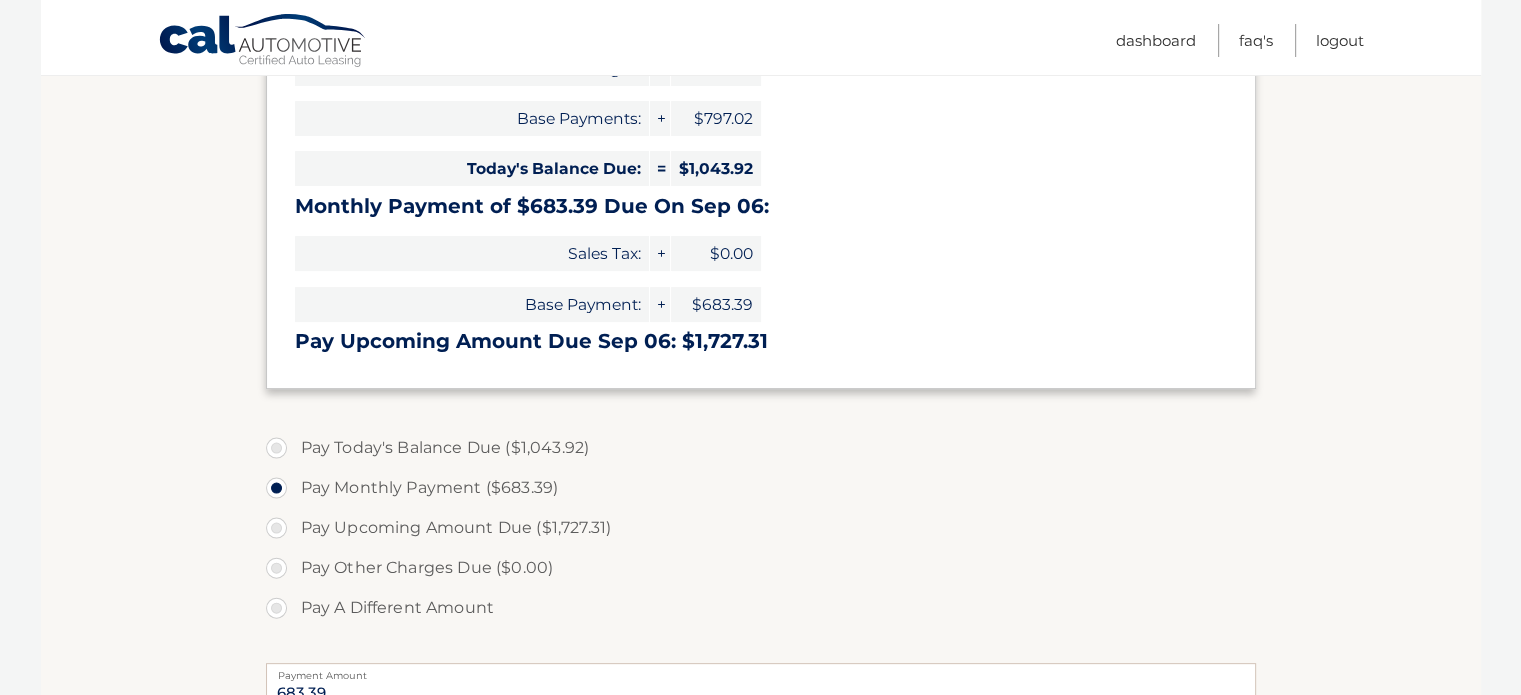 click on "Pay Other Charges Due ($0.00)" at bounding box center (761, 568) 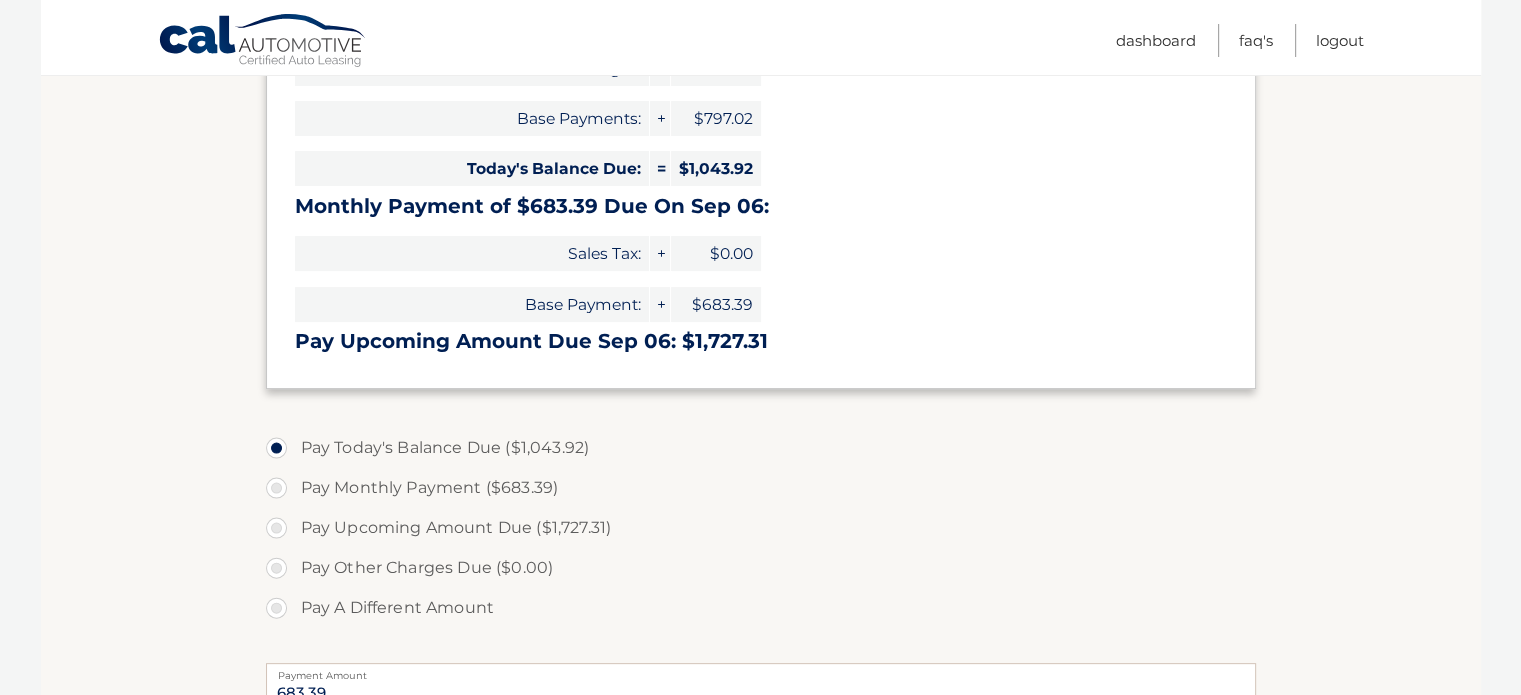type on "1043.92" 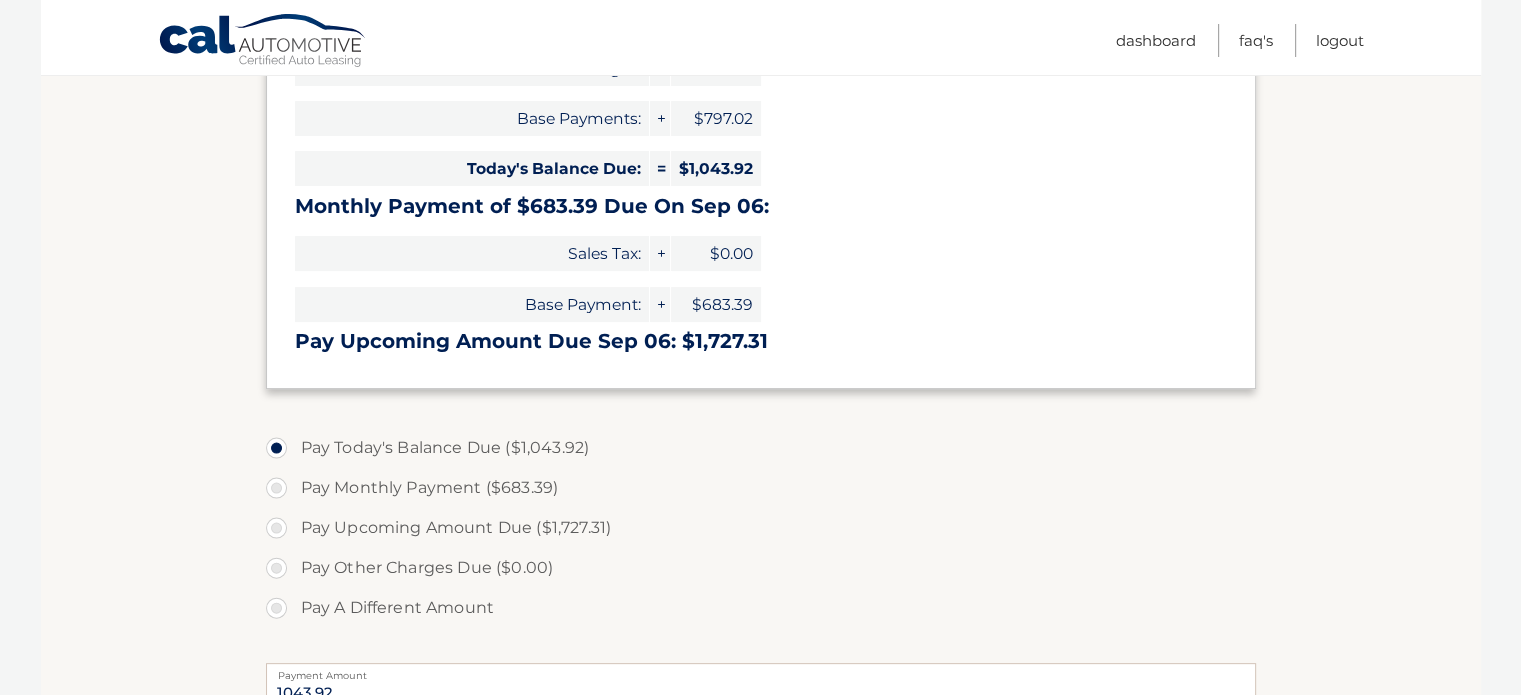click on "Pay Monthly Payment ($683.39)" at bounding box center [761, 488] 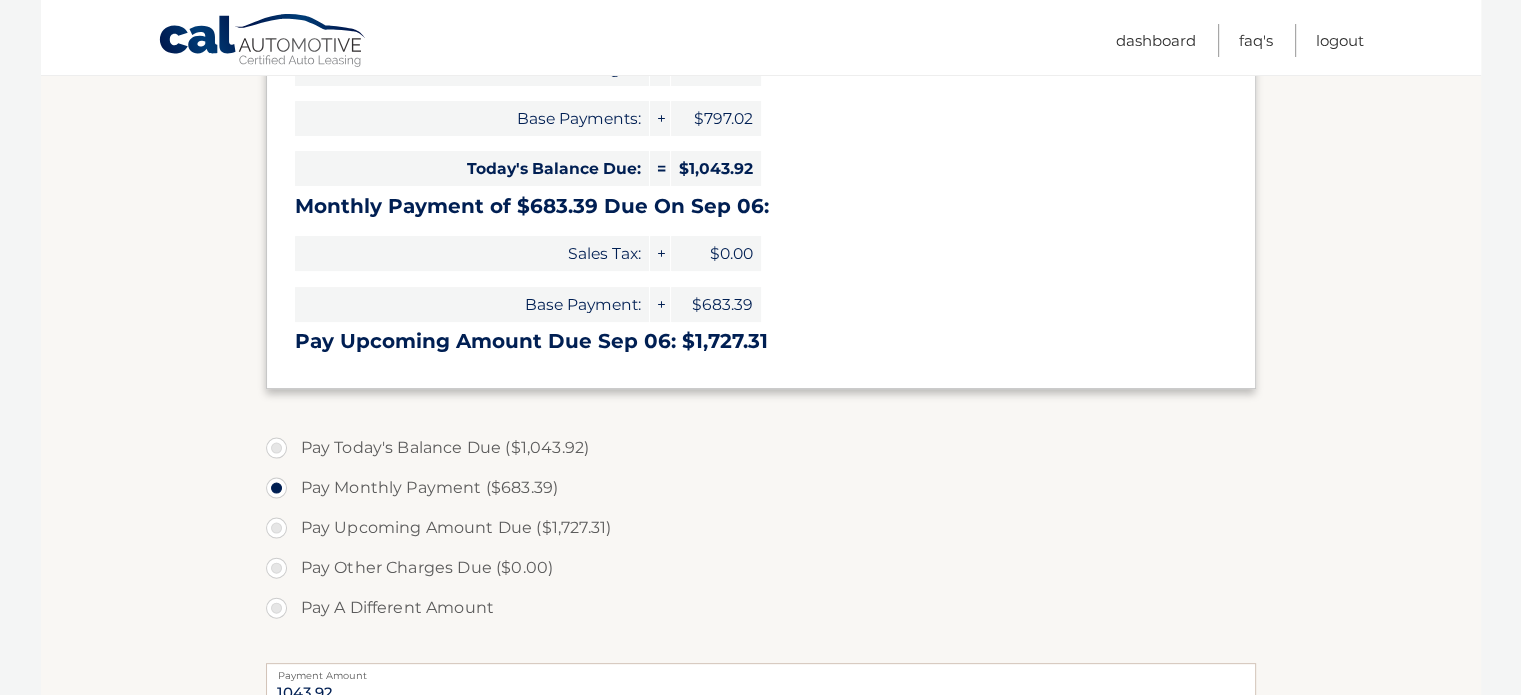 type on "683.39" 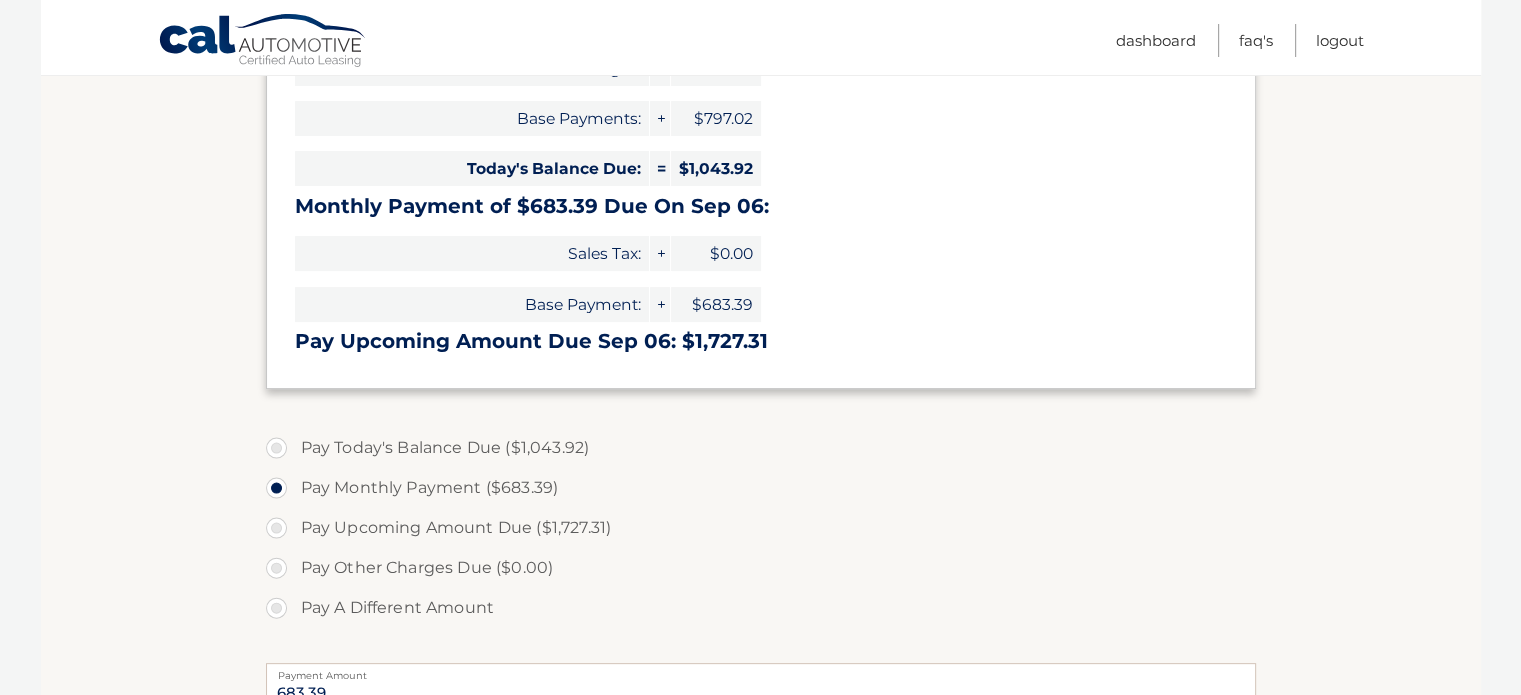 click on "Pay Today's Balance Due ($1,043.92)" at bounding box center [761, 448] 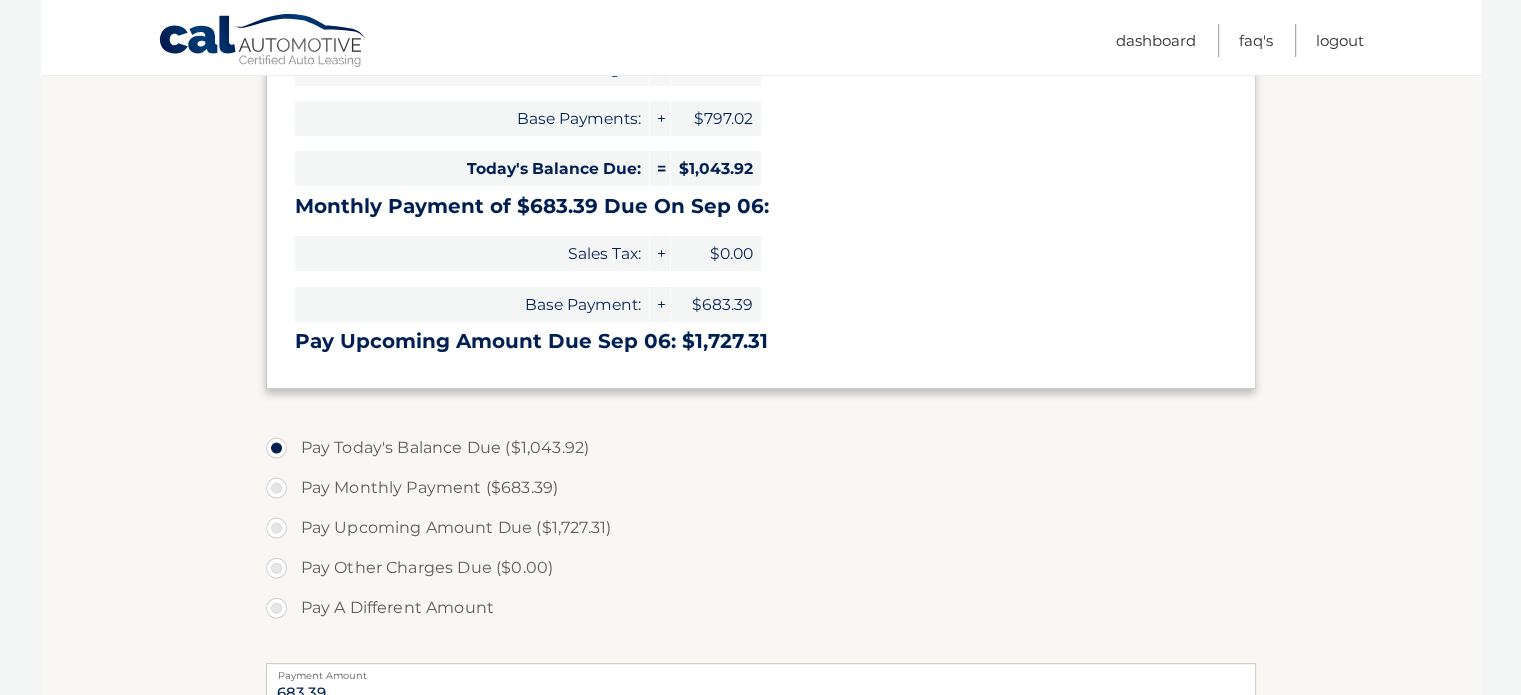 type on "1043.92" 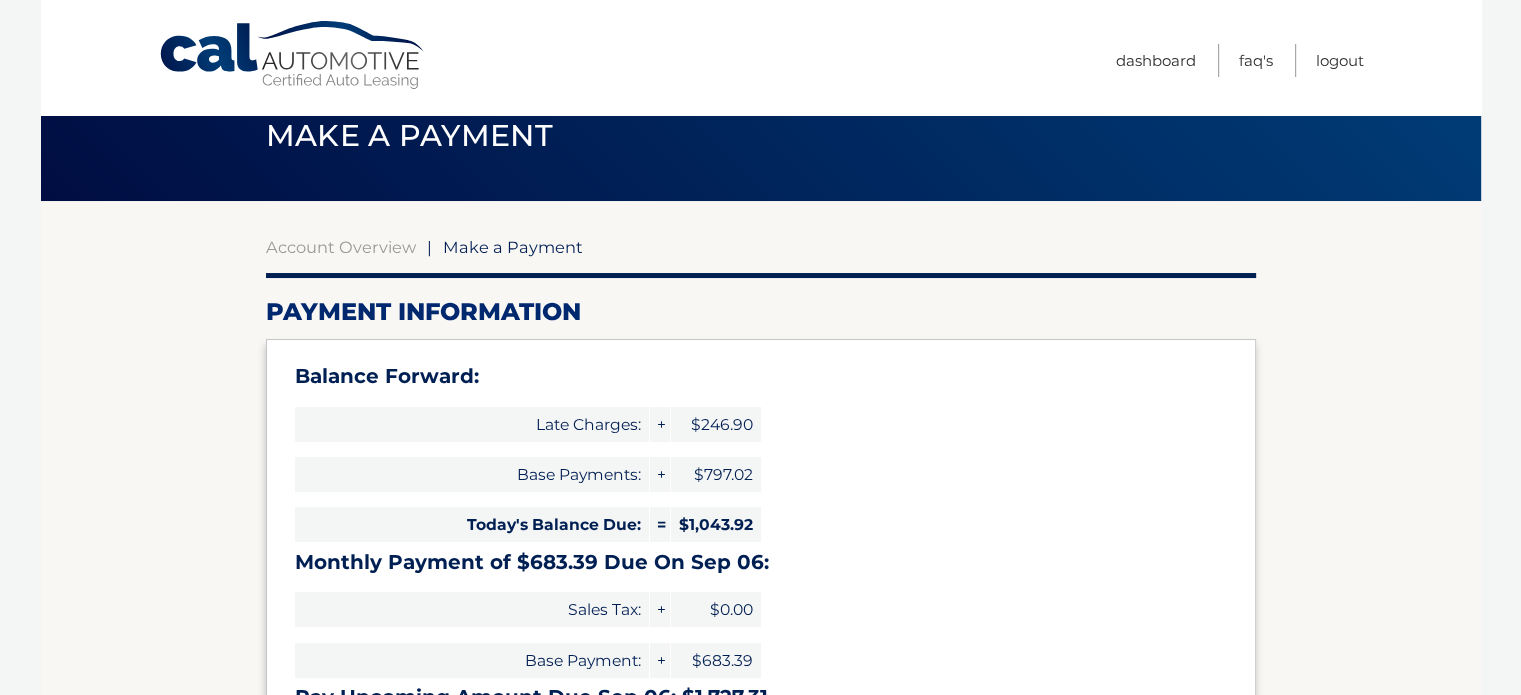 scroll, scrollTop: 0, scrollLeft: 0, axis: both 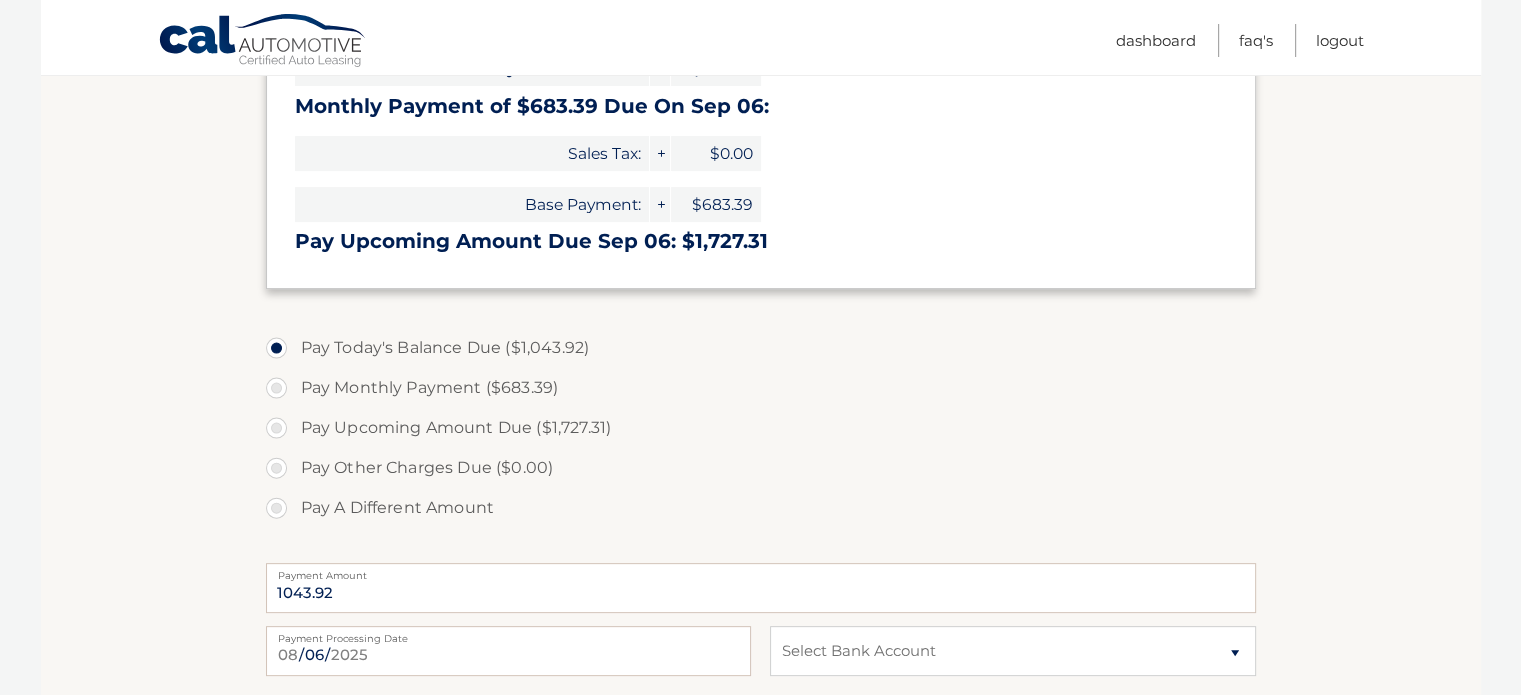click on "Pay Monthly Payment ($683.39)" at bounding box center [761, 388] 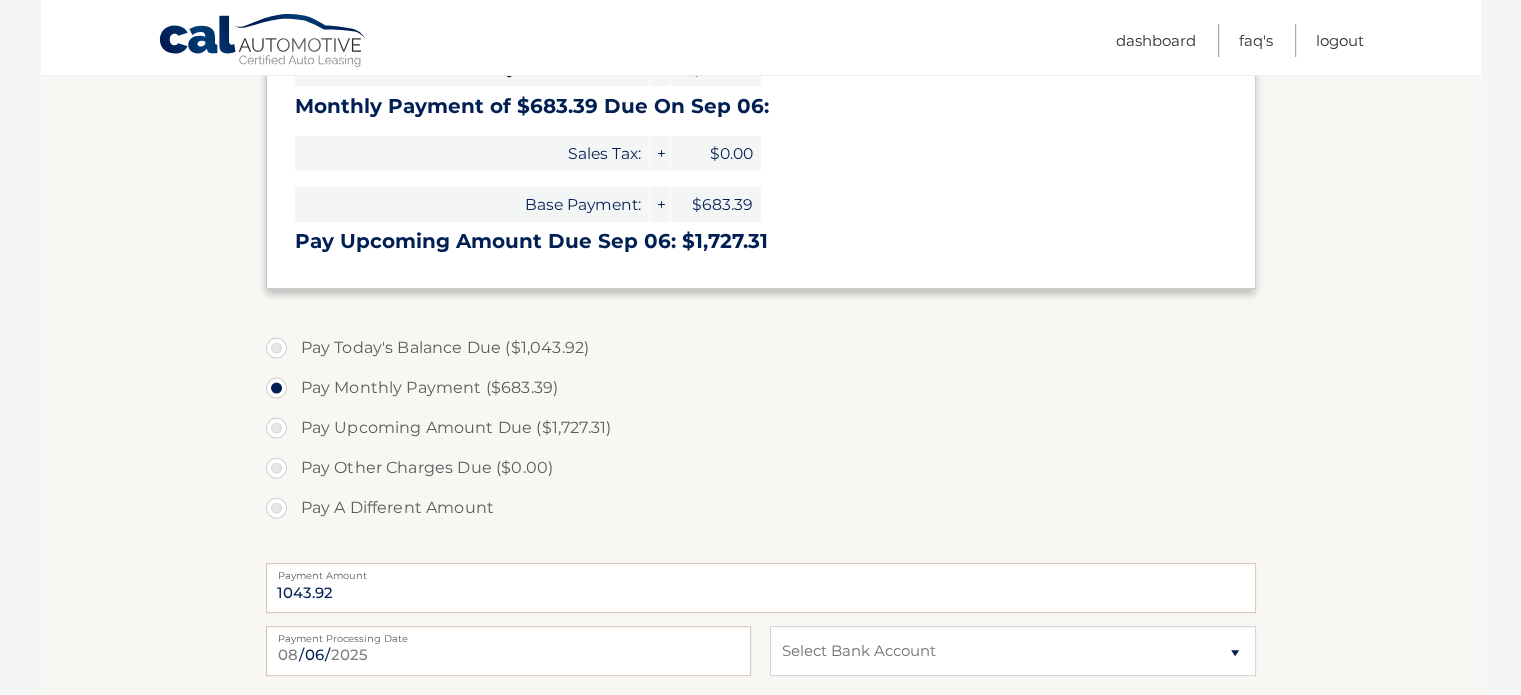 type on "683.39" 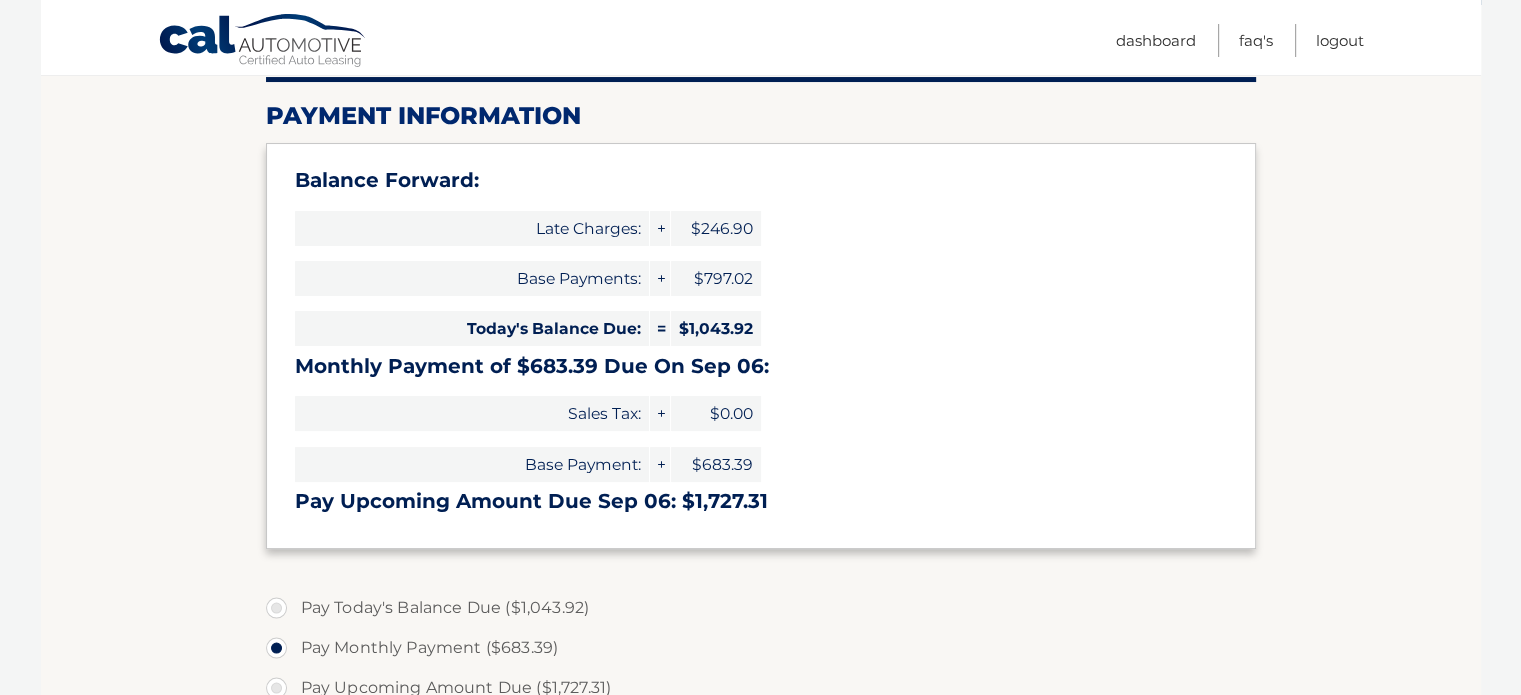 scroll, scrollTop: 200, scrollLeft: 0, axis: vertical 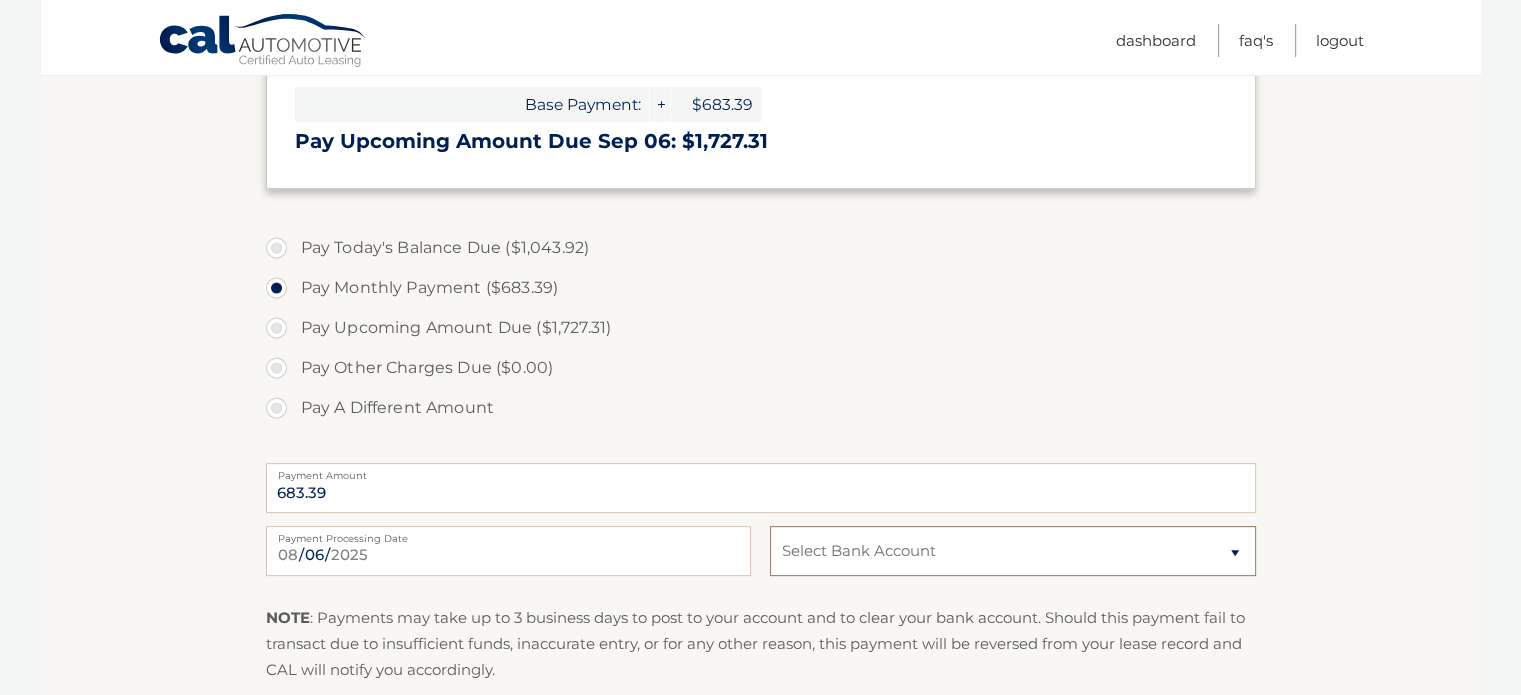 click on "Select Bank Account
Checking TD BANK, NA *****2755 Checking JPMORGAN CHASE BANK, NA *****5596" at bounding box center [1012, 551] 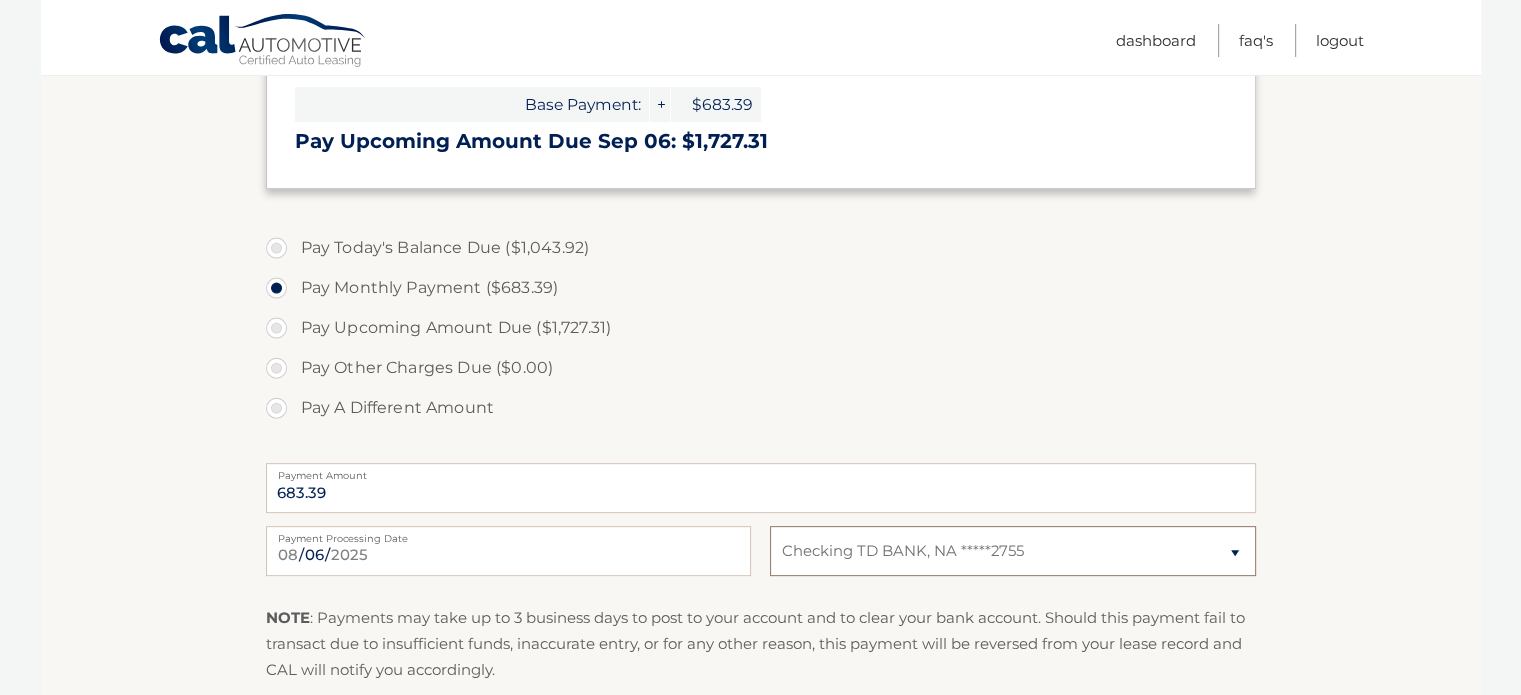 click on "Select Bank Account
Checking TD BANK, NA *****2755 Checking JPMORGAN CHASE BANK, NA *****5596" at bounding box center (1012, 551) 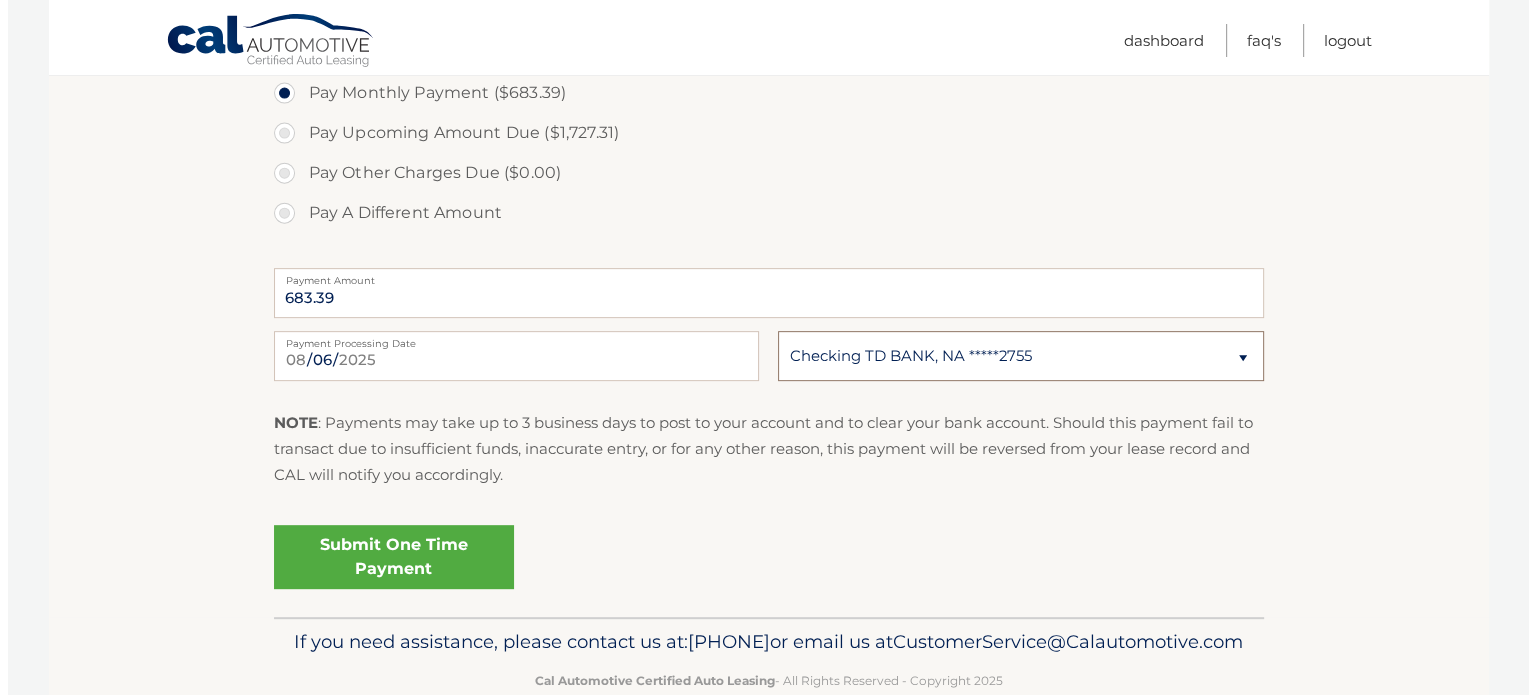scroll, scrollTop: 800, scrollLeft: 0, axis: vertical 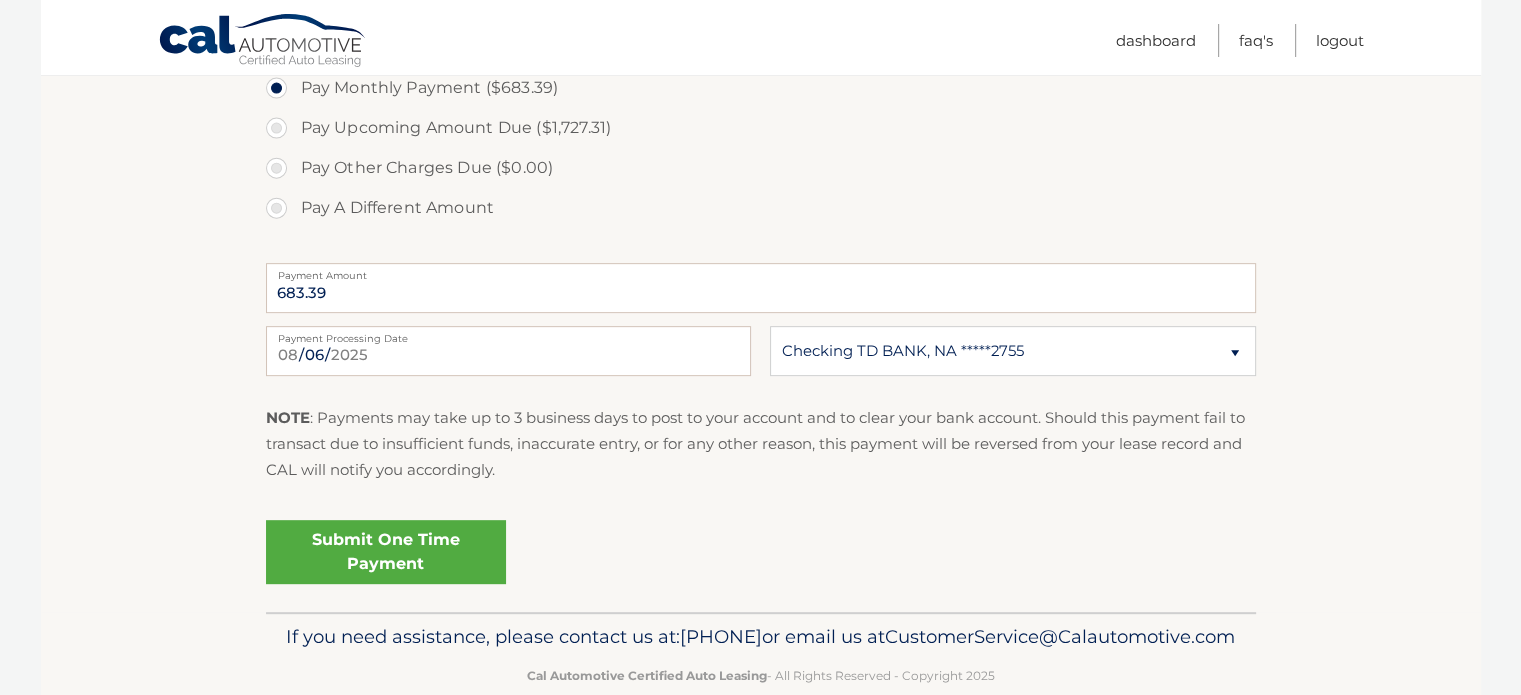 click on "Submit One Time Payment" at bounding box center [386, 552] 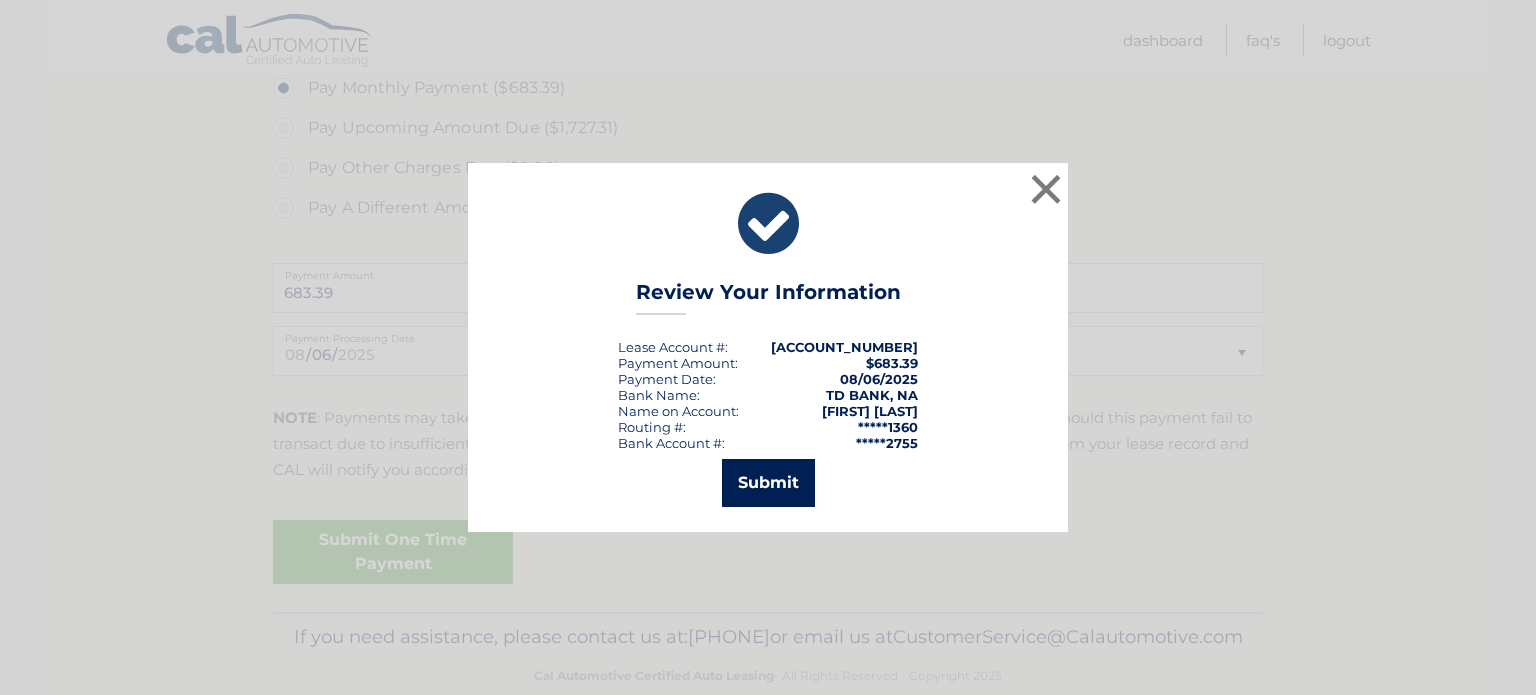 click on "Submit" at bounding box center (768, 483) 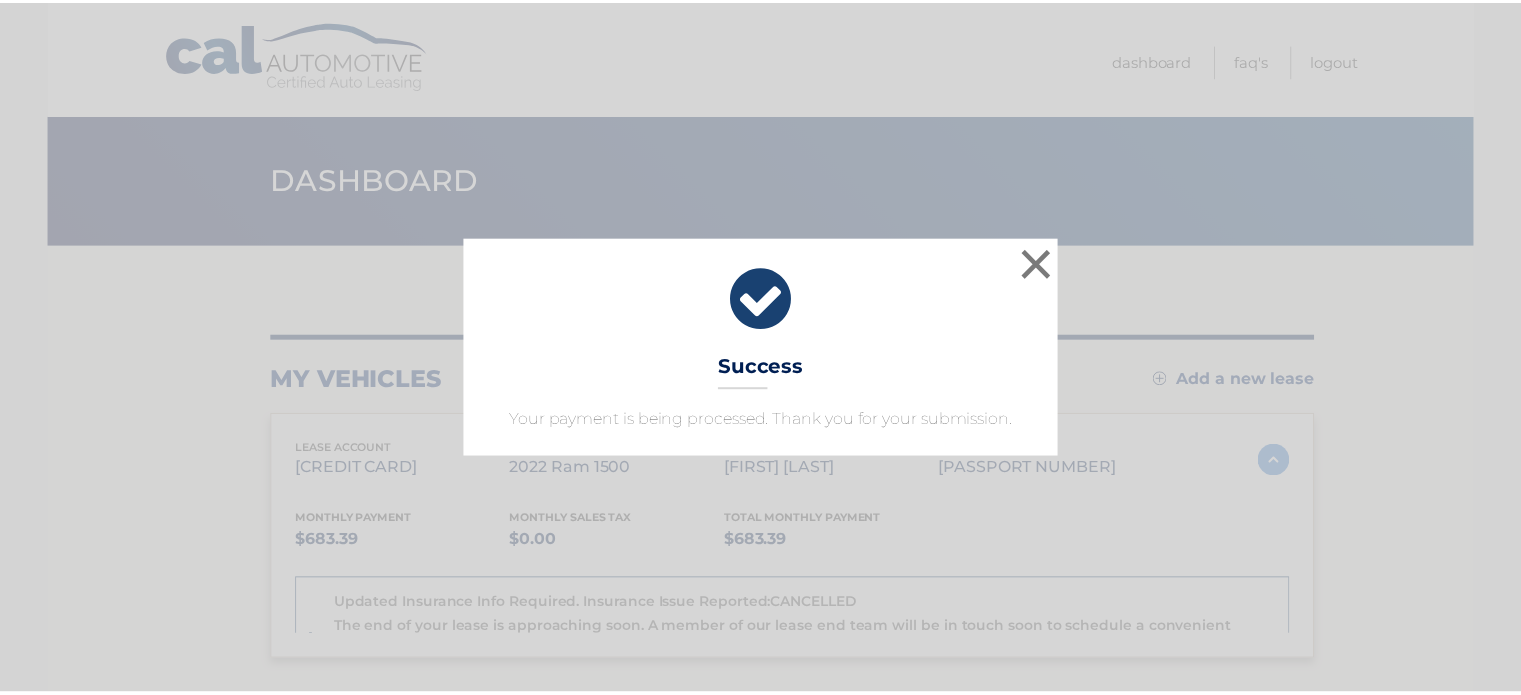 scroll, scrollTop: 0, scrollLeft: 0, axis: both 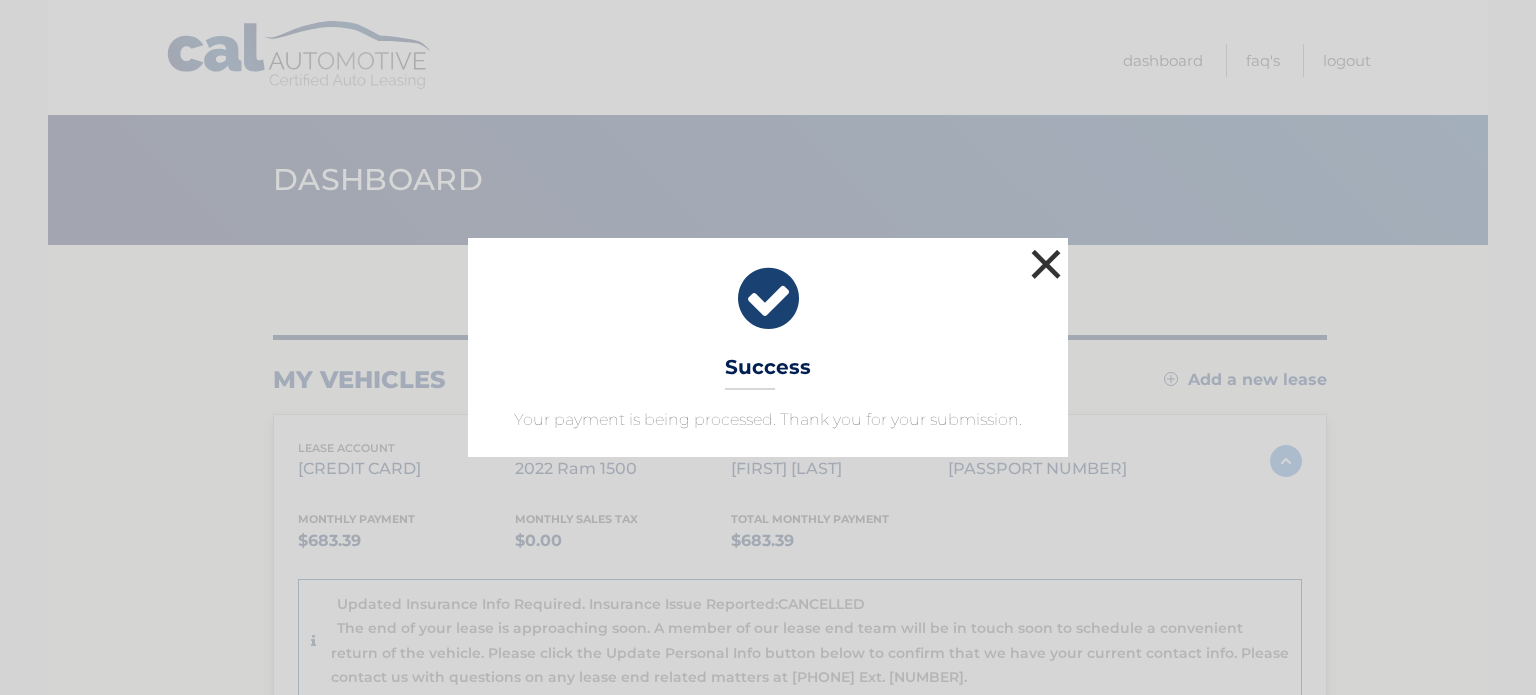 click on "×" at bounding box center (1046, 264) 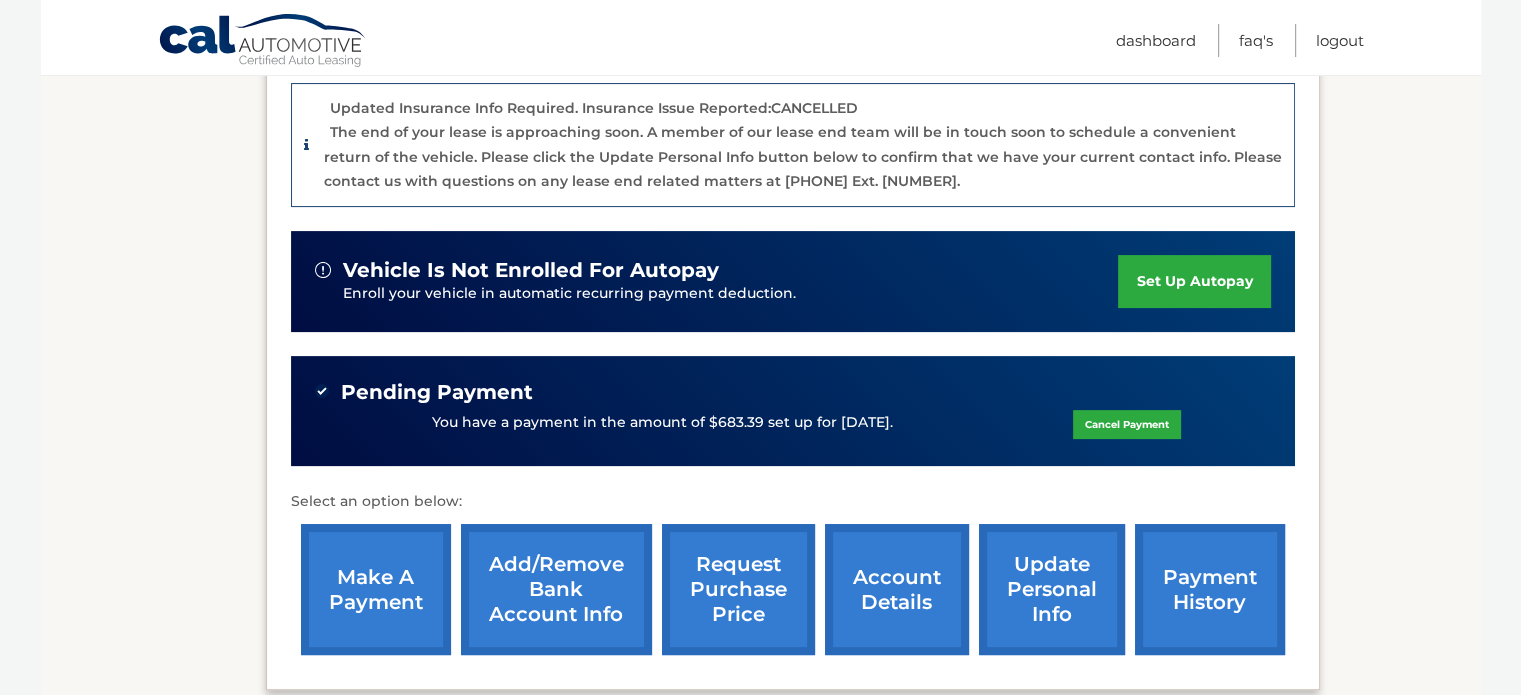 scroll, scrollTop: 500, scrollLeft: 0, axis: vertical 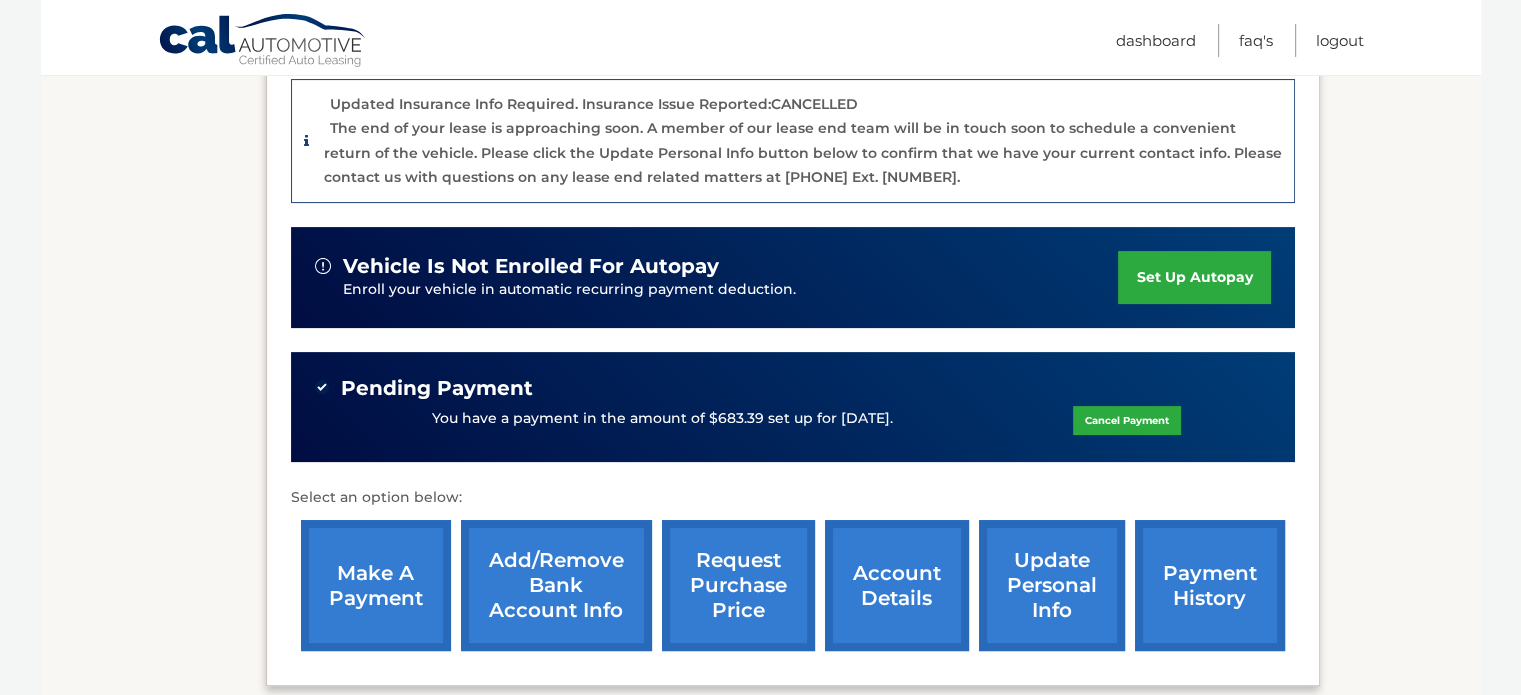click on "account details" at bounding box center (897, 585) 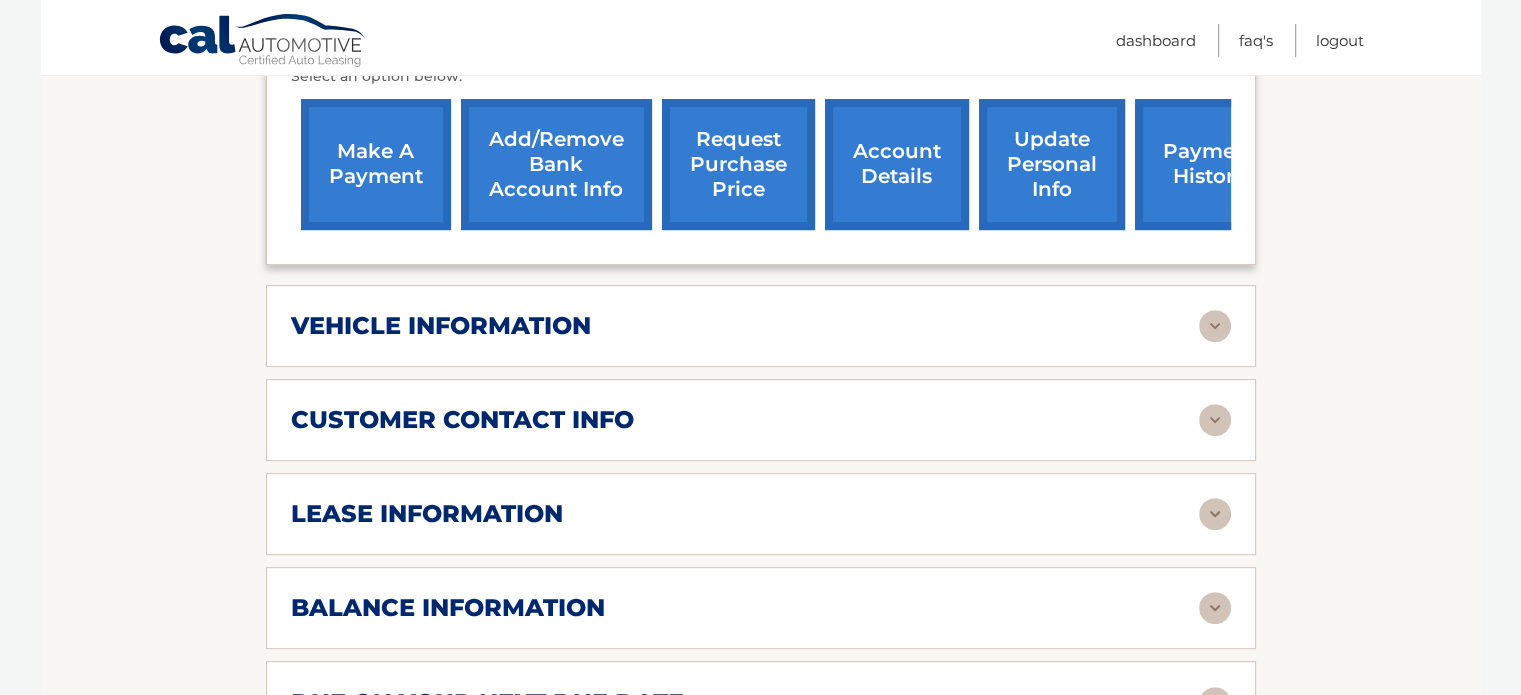 scroll, scrollTop: 900, scrollLeft: 0, axis: vertical 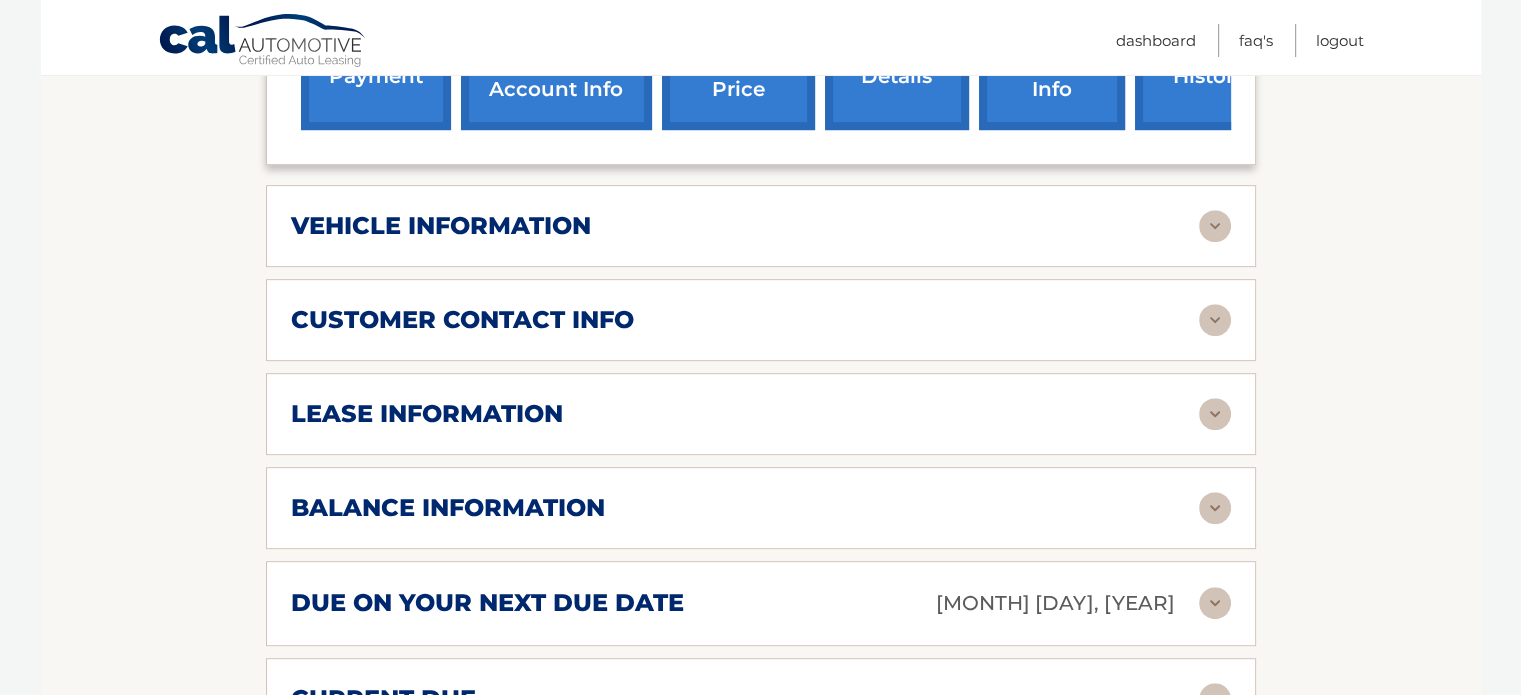 click at bounding box center [1215, 414] 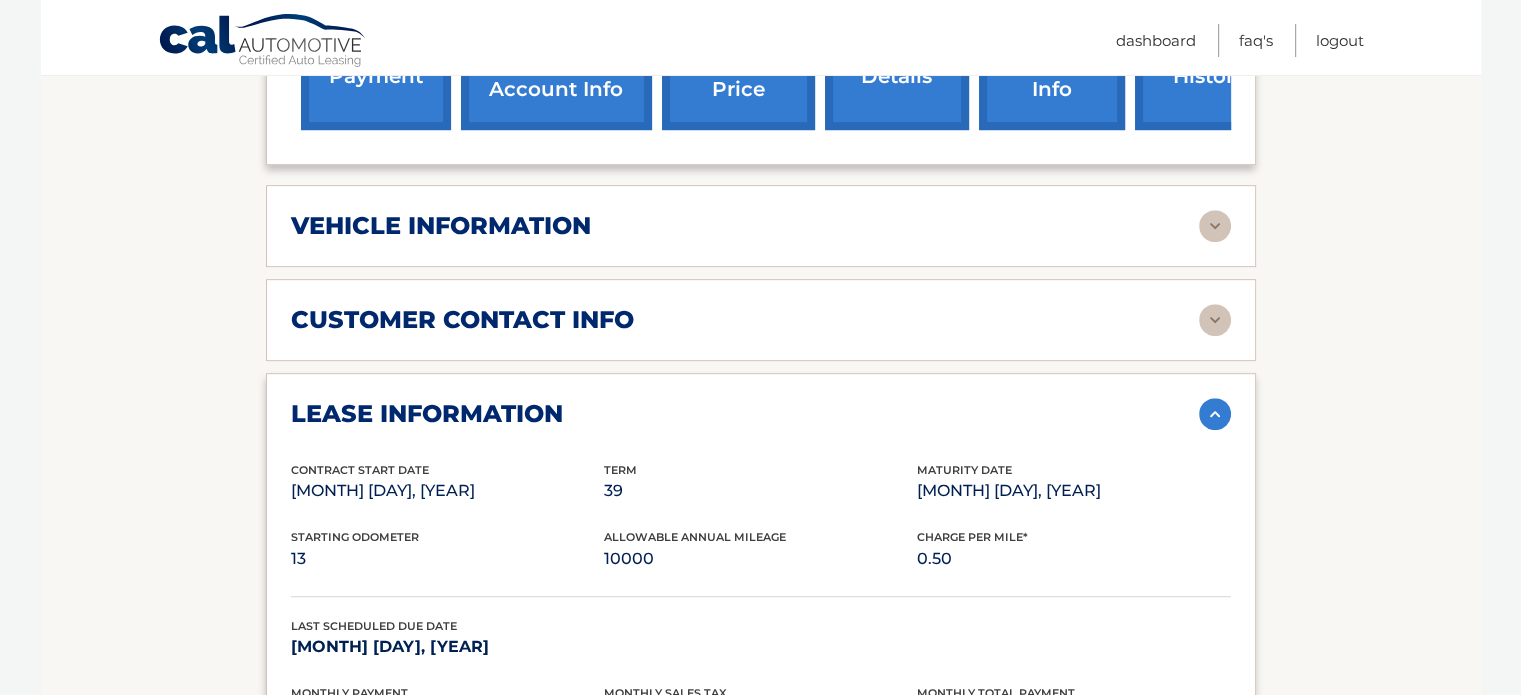 click at bounding box center [1215, 414] 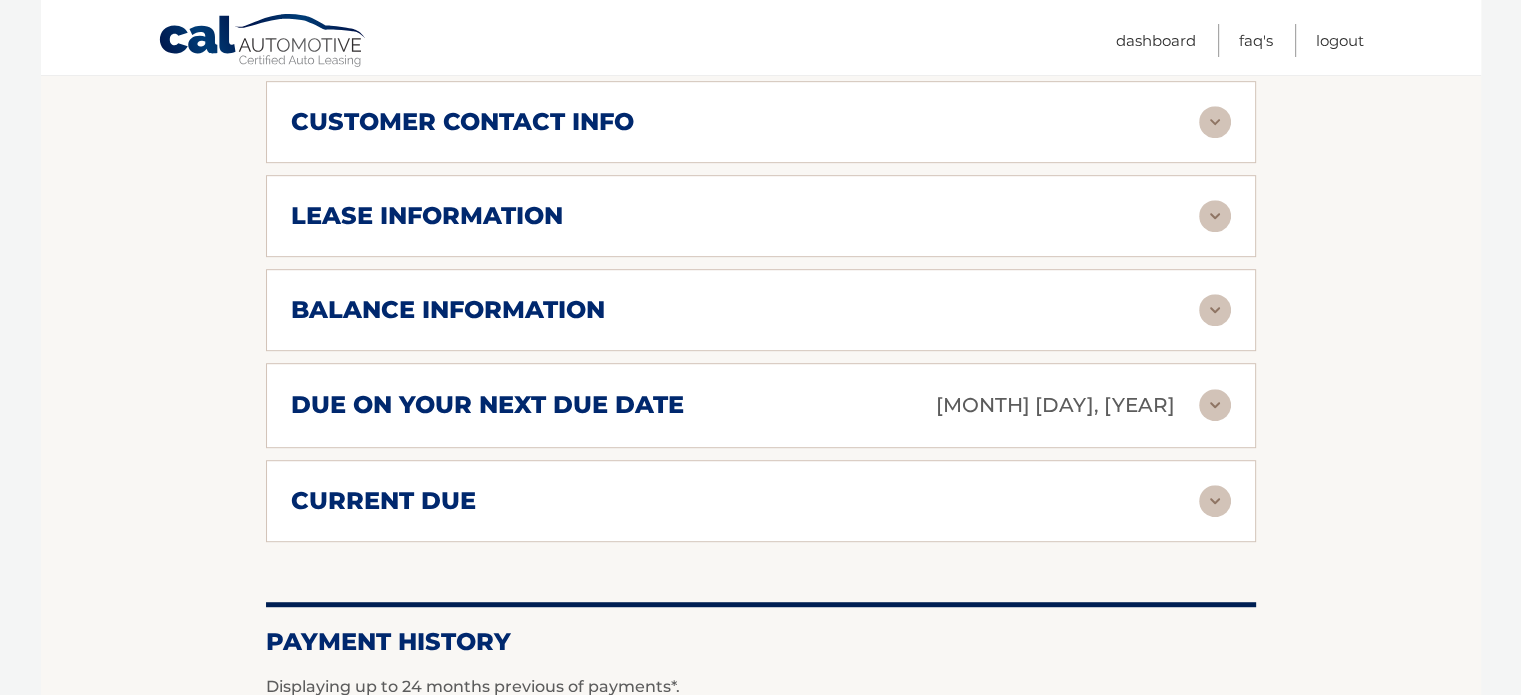 scroll, scrollTop: 1100, scrollLeft: 0, axis: vertical 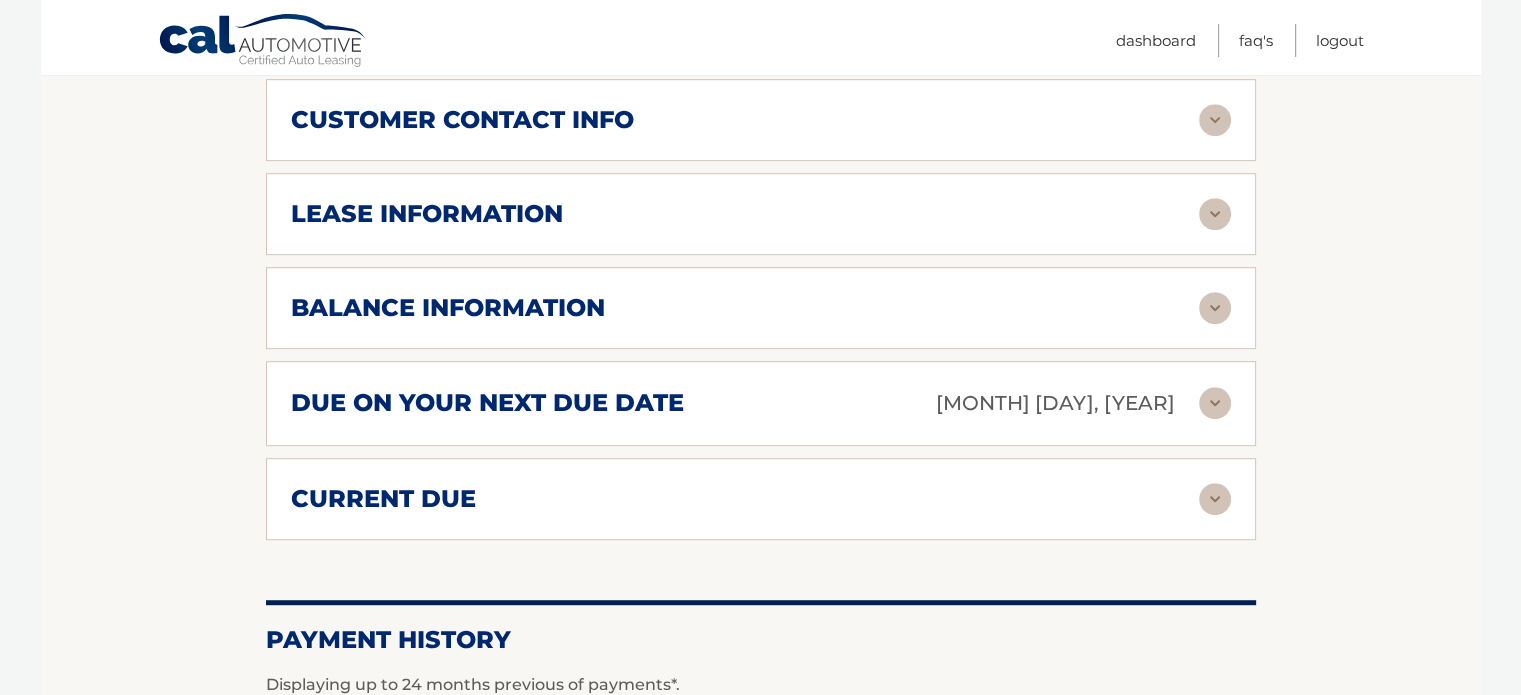 click at bounding box center (1215, 308) 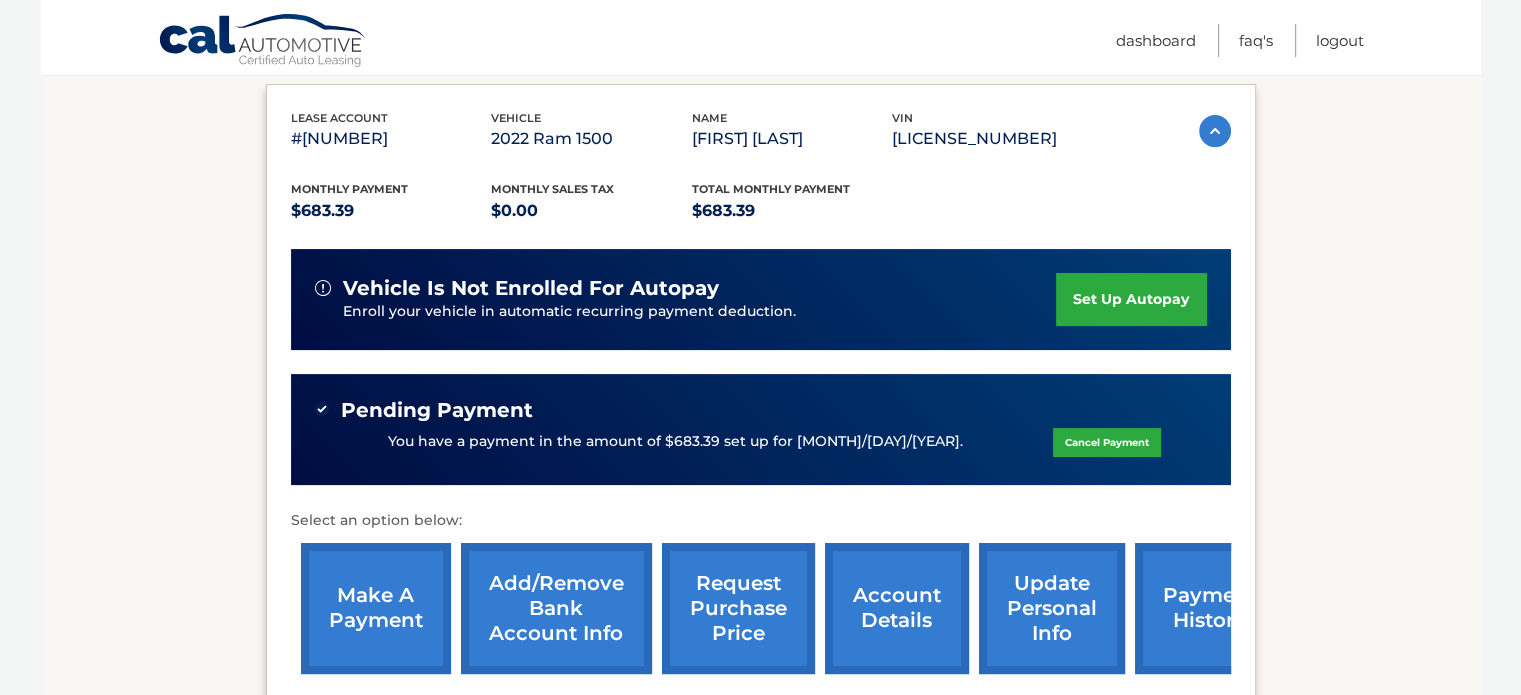 scroll, scrollTop: 300, scrollLeft: 0, axis: vertical 